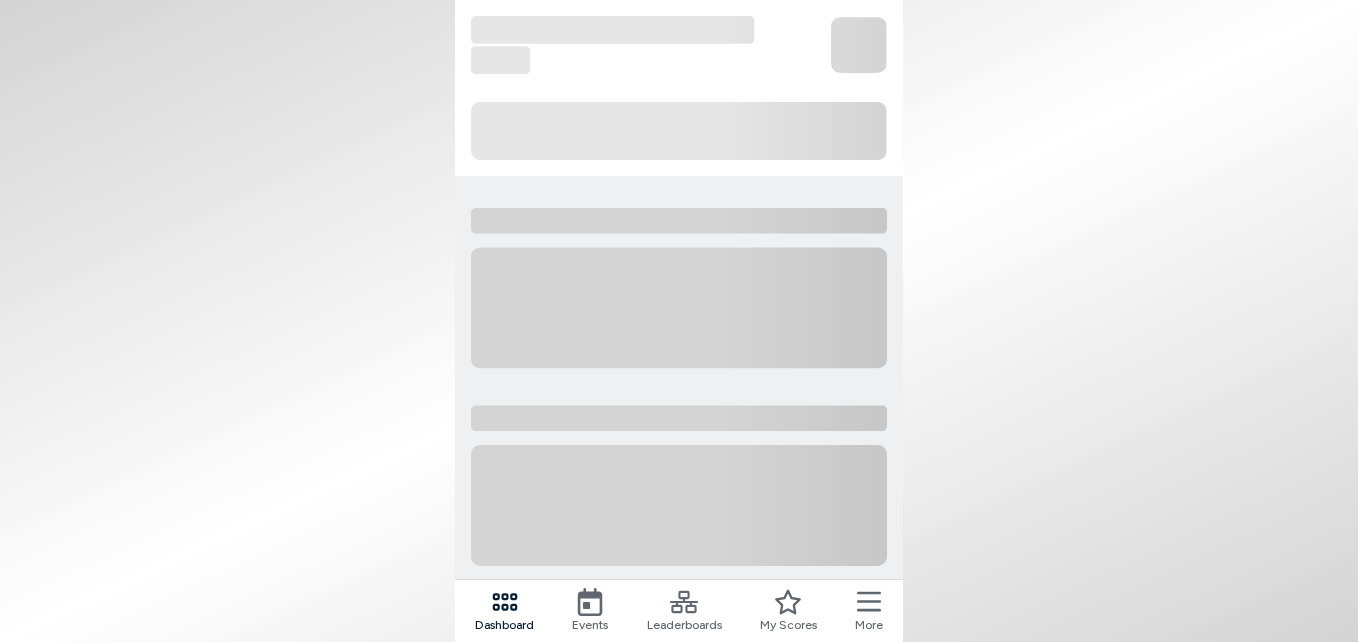 scroll, scrollTop: 0, scrollLeft: 0, axis: both 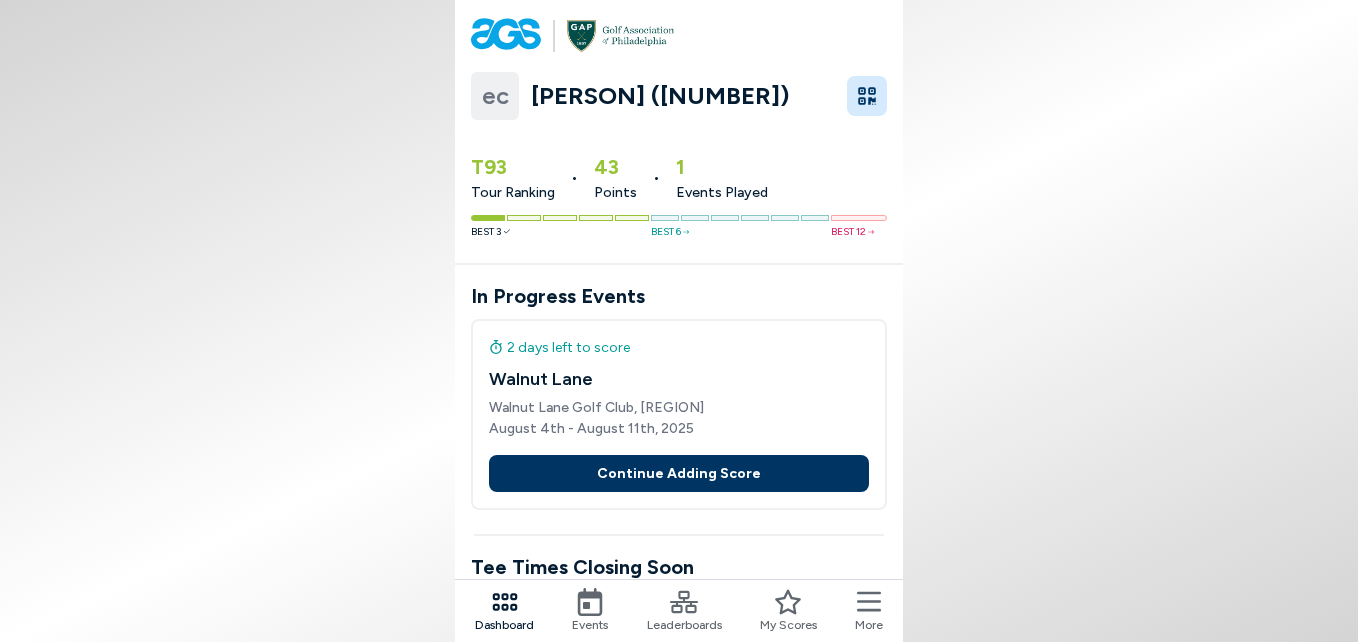 click 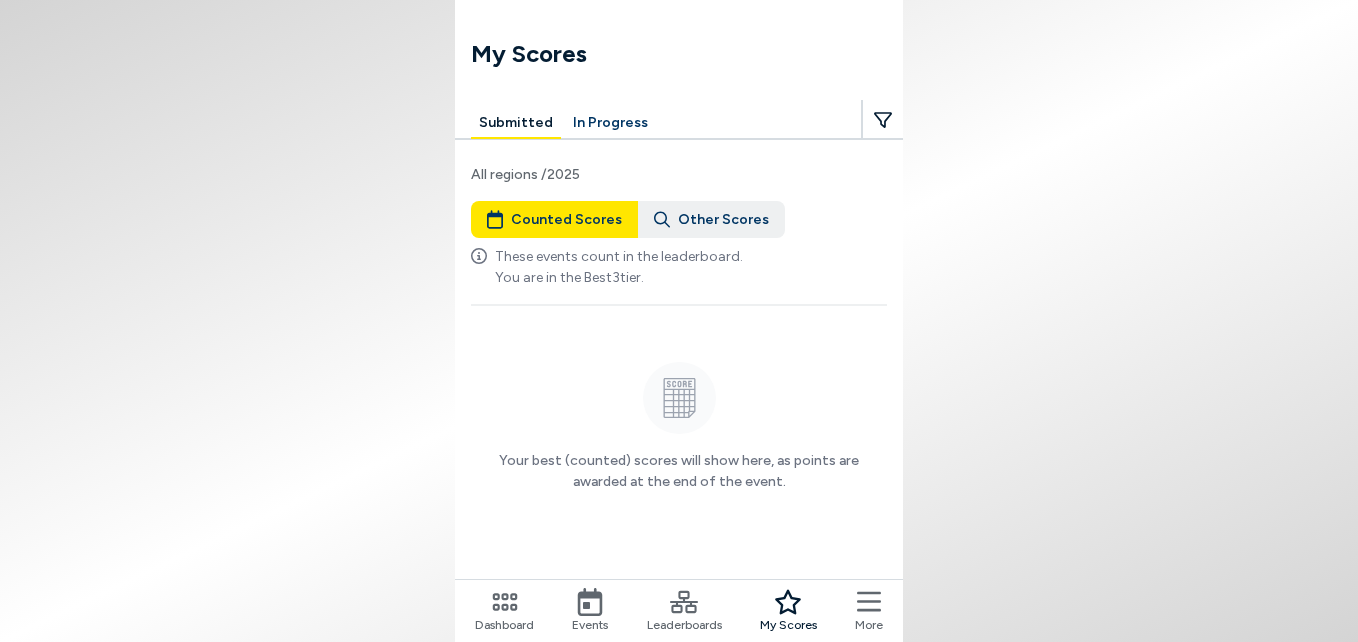 click on "Other Scores" at bounding box center [711, 219] 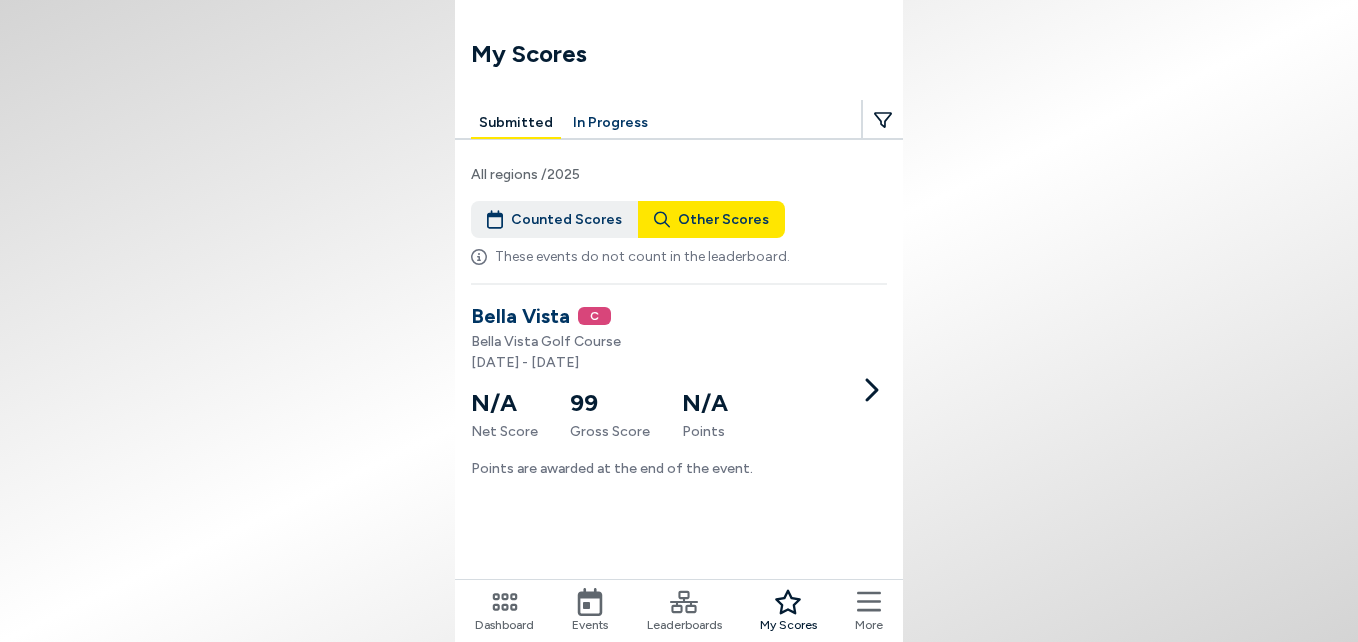 click 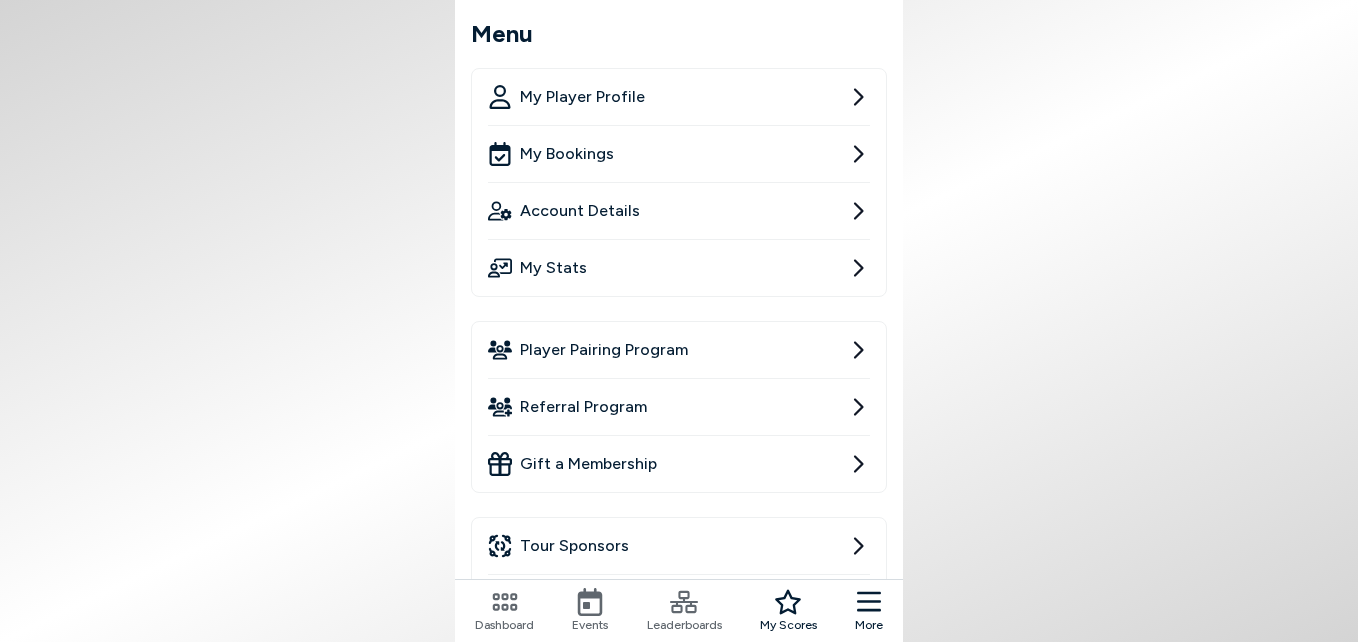 click 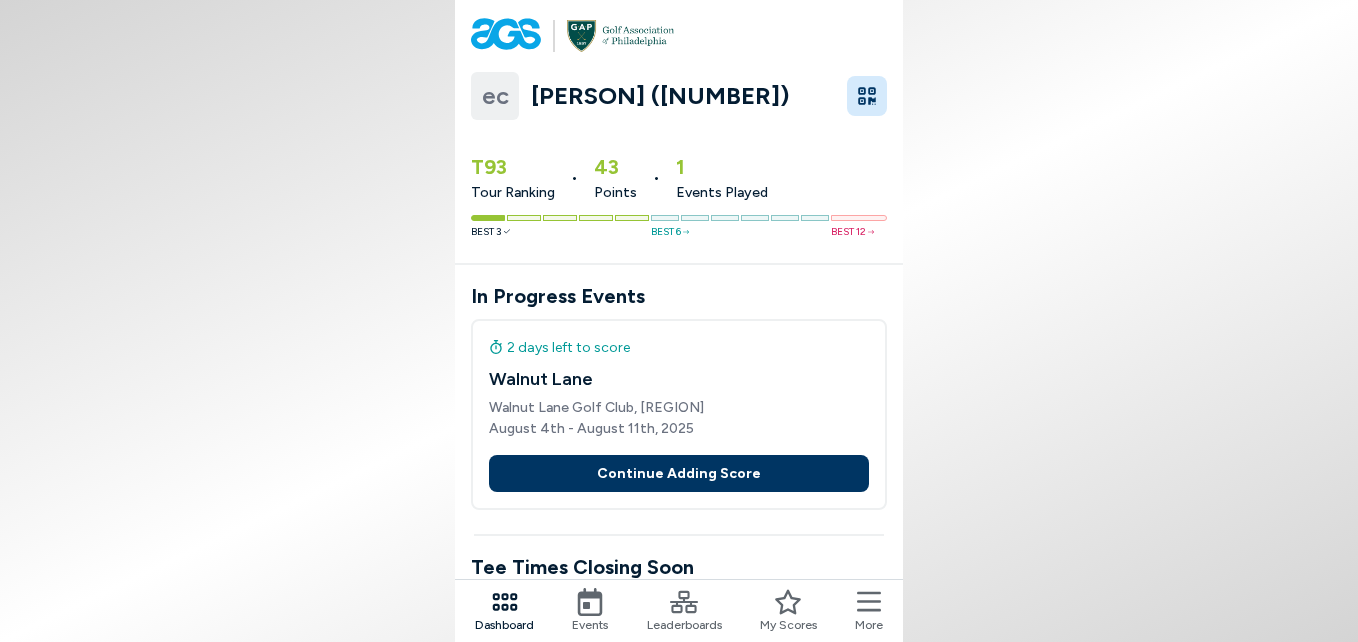 click on "Continue Adding Score" at bounding box center [679, 473] 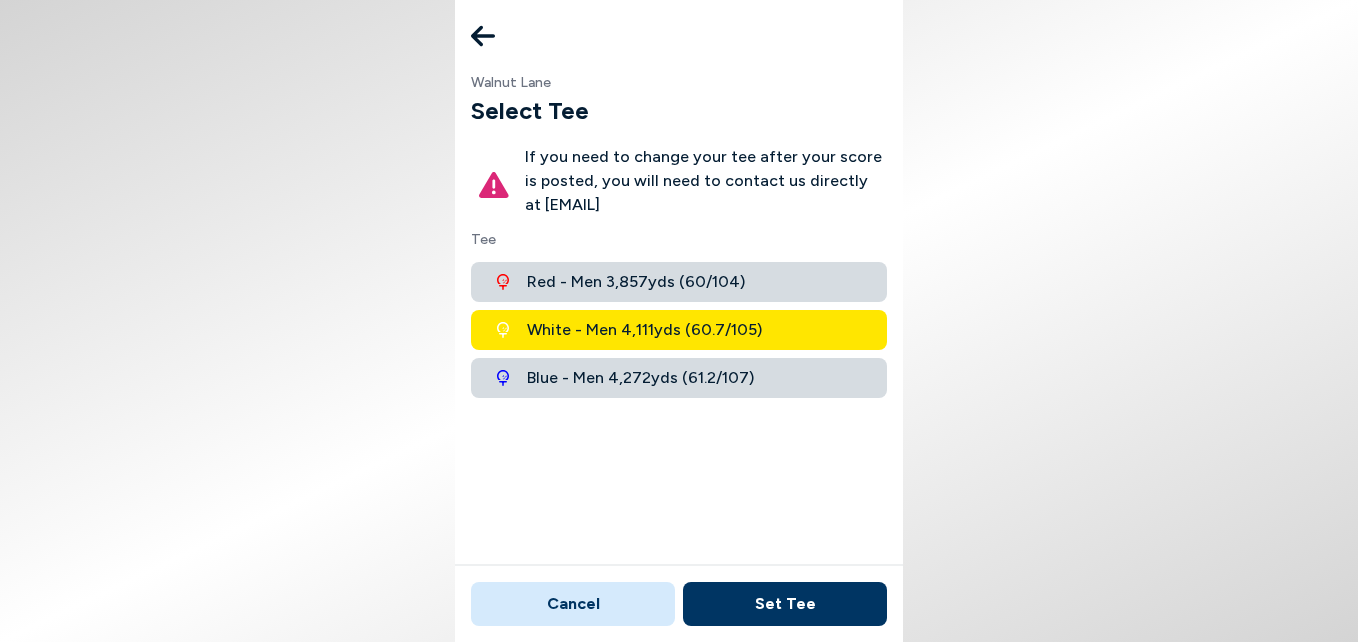 click on "Set Tee" at bounding box center (785, 604) 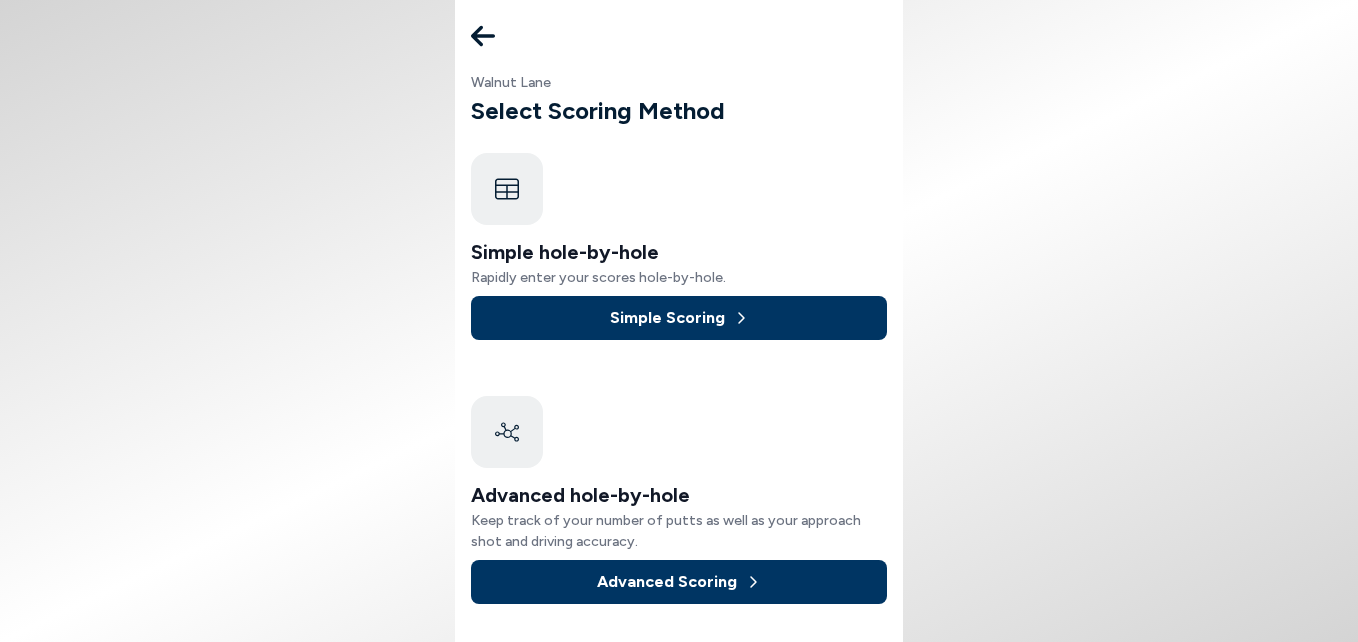 click 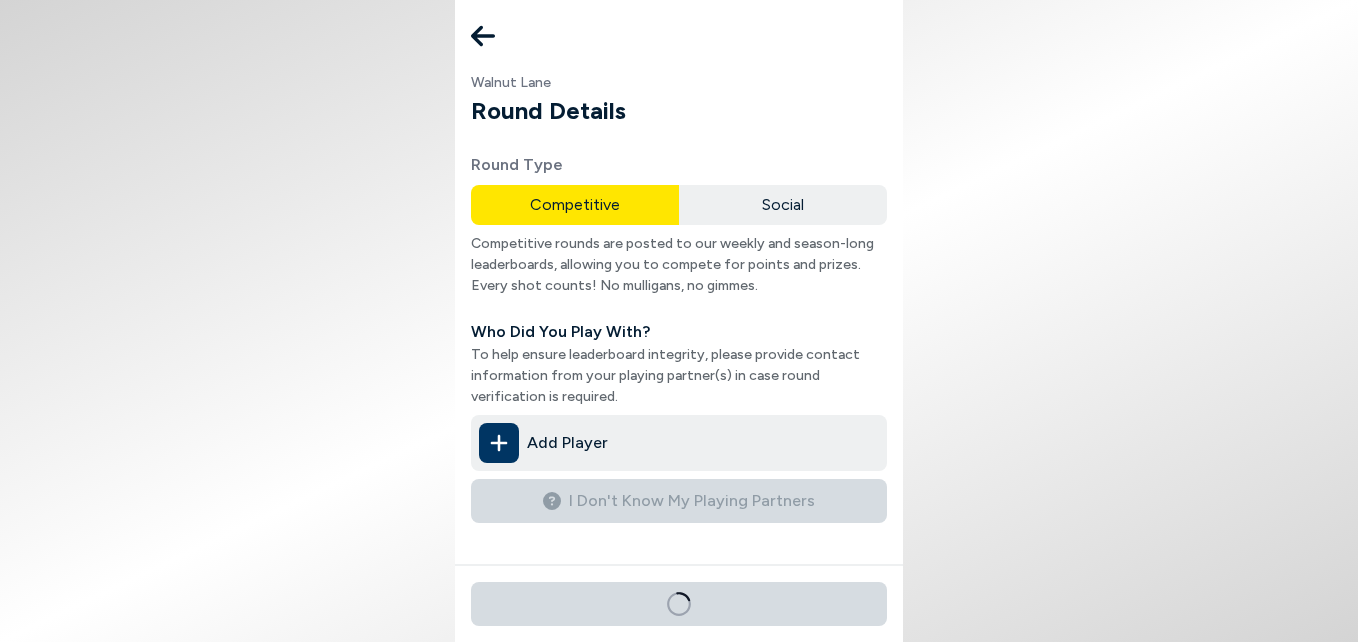 click at bounding box center [483, 36] 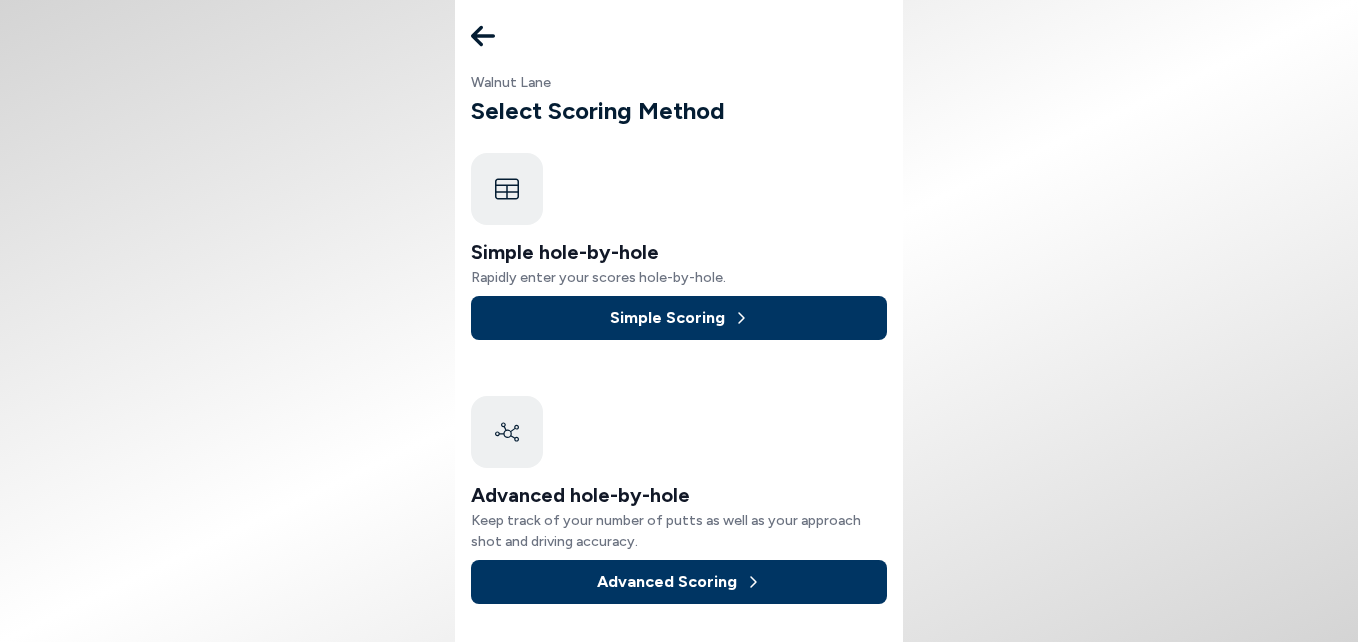 click 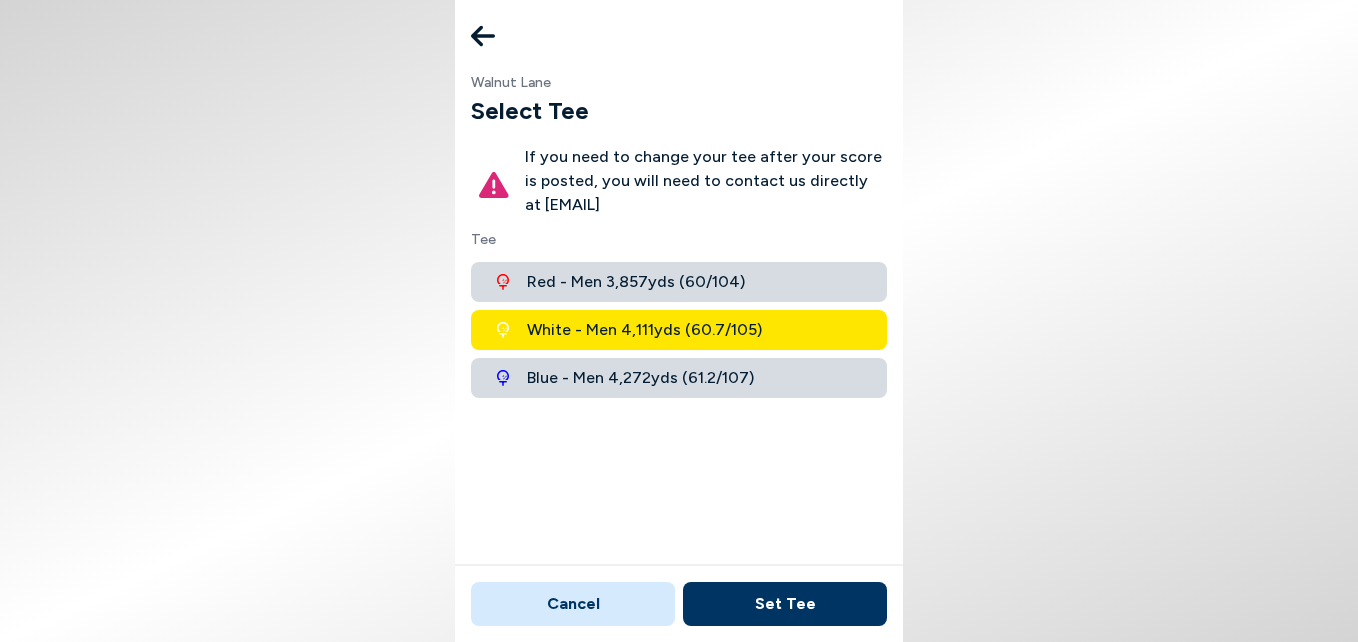 click on "Cancel" at bounding box center (573, 604) 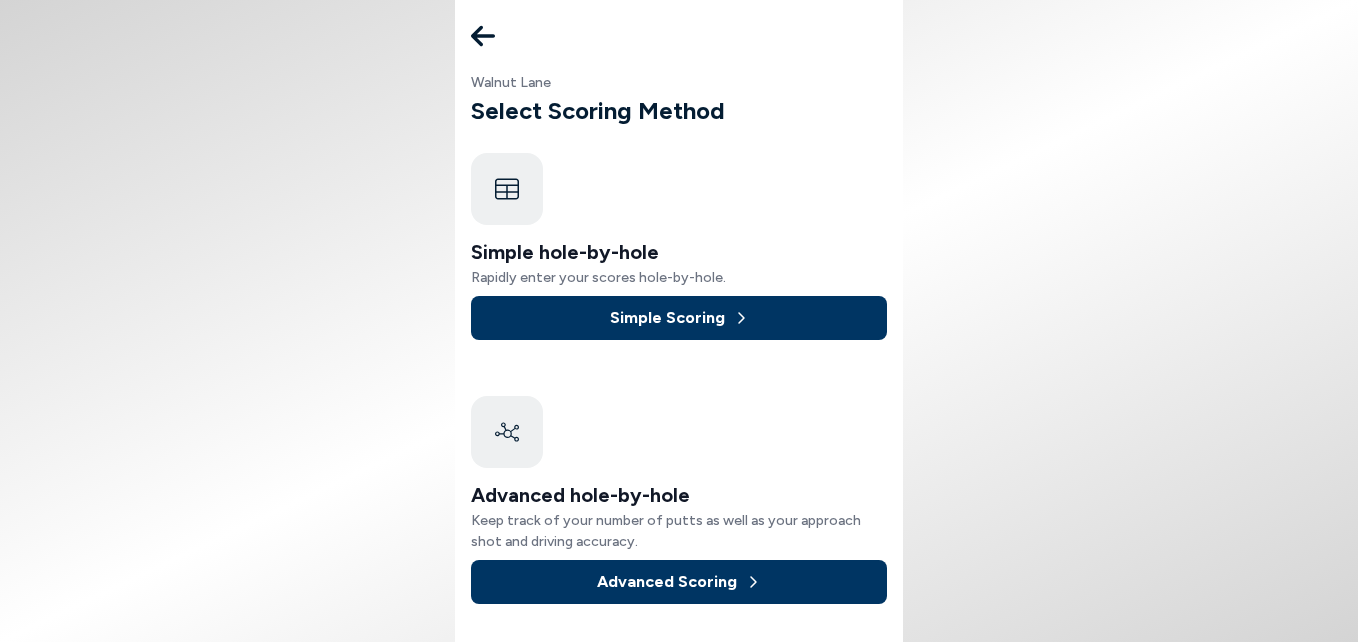 click 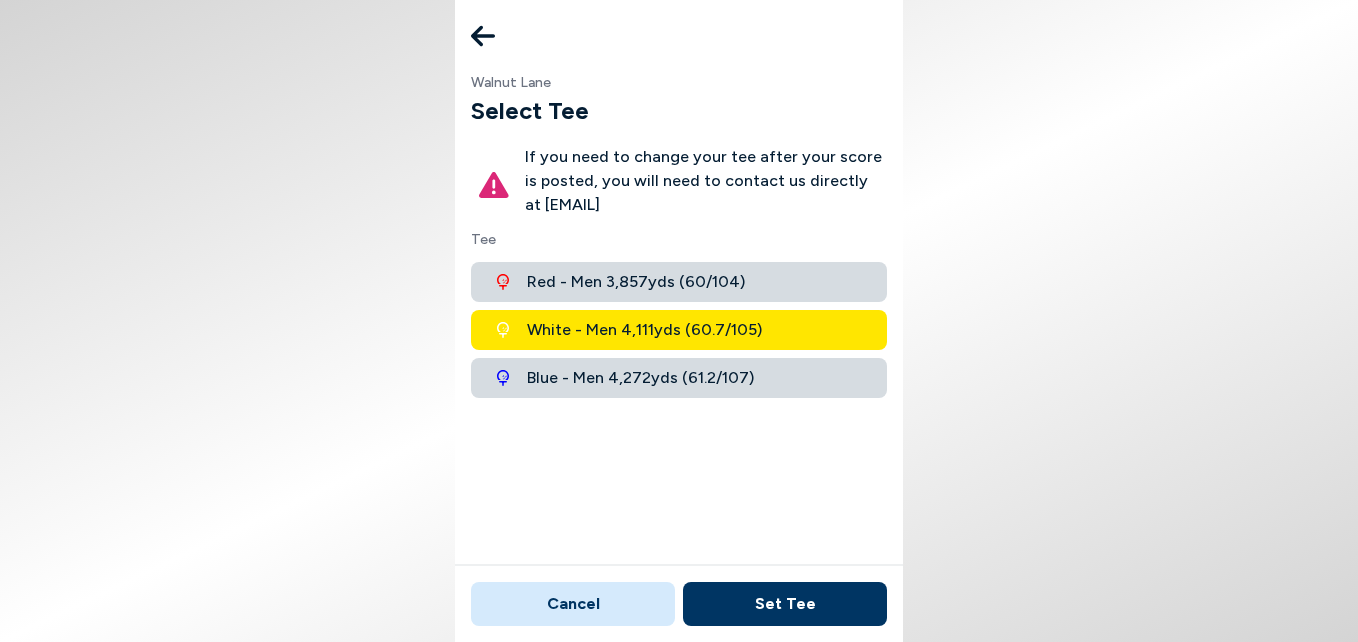 click 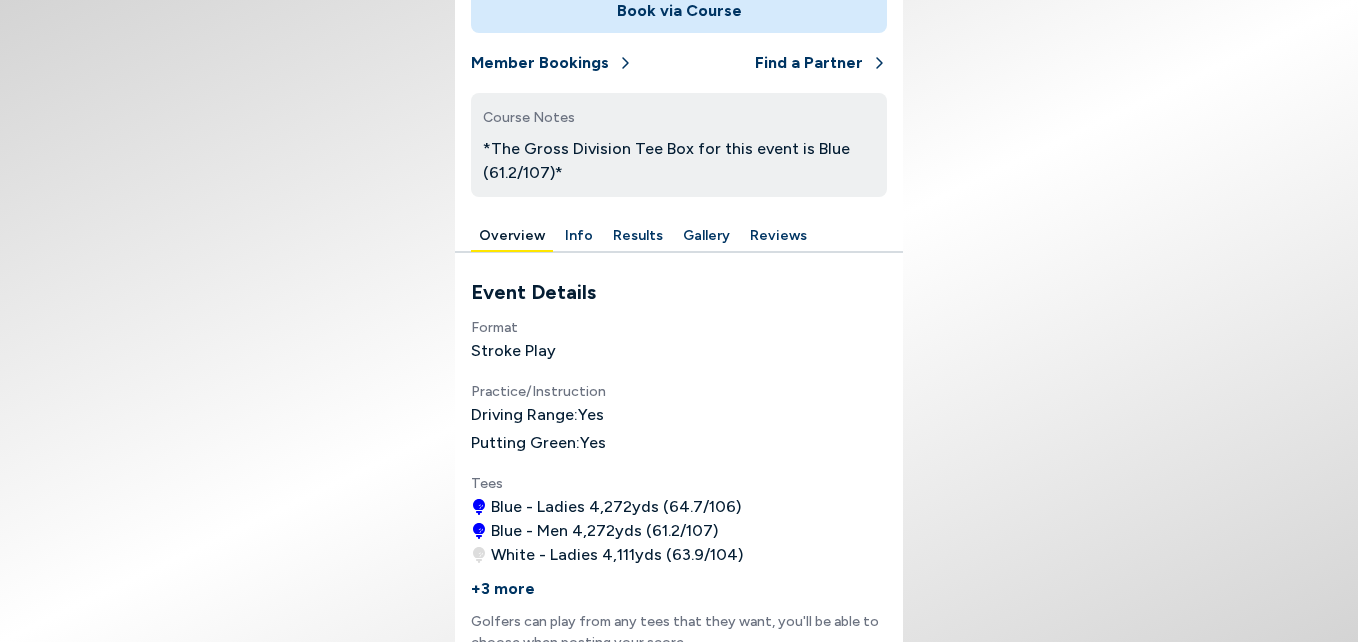 scroll, scrollTop: 0, scrollLeft: 0, axis: both 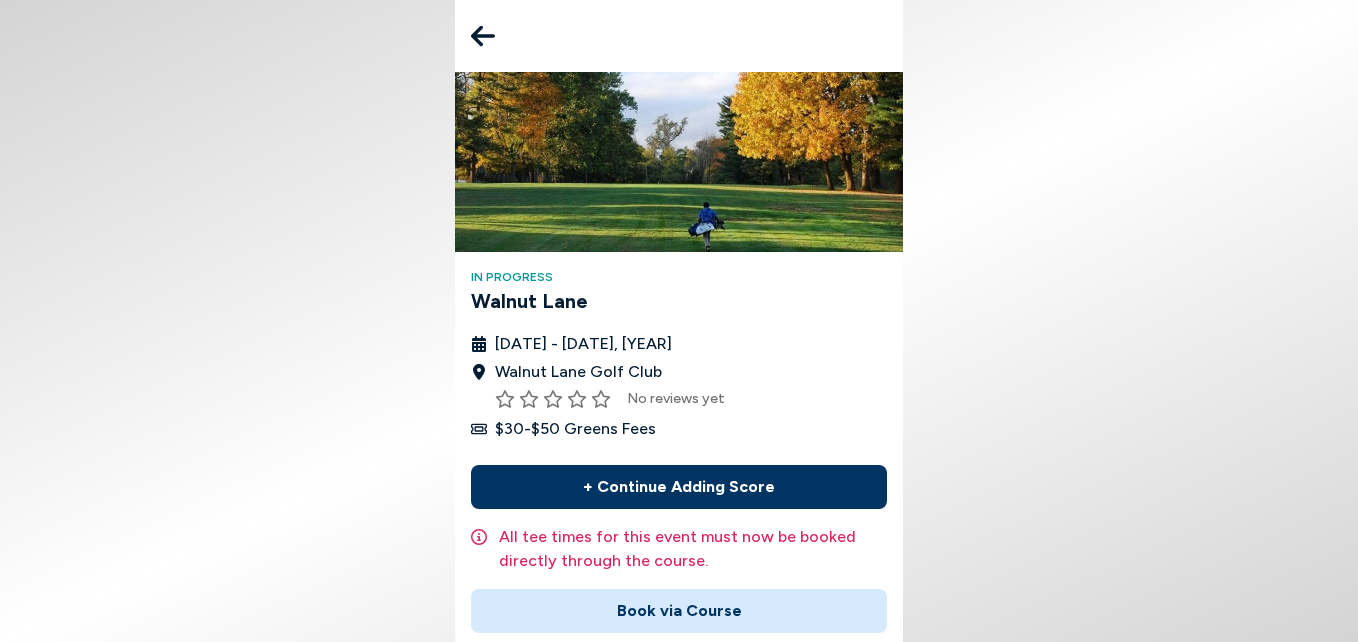 click 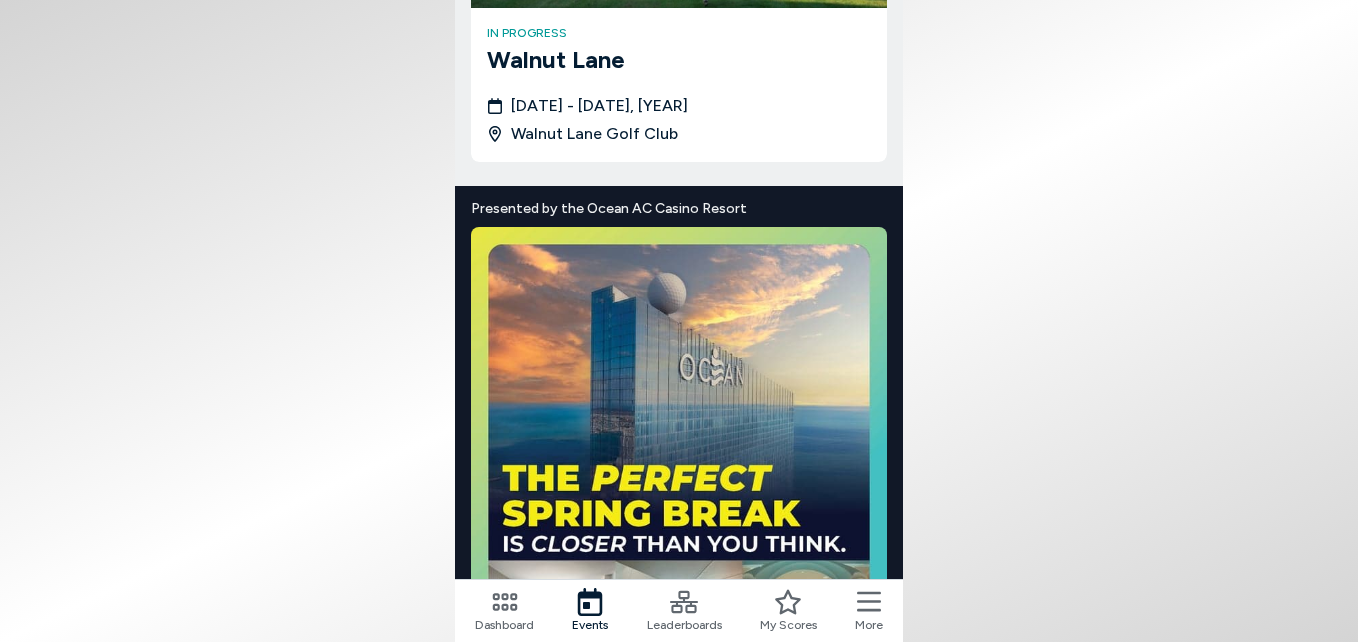 scroll, scrollTop: 0, scrollLeft: 0, axis: both 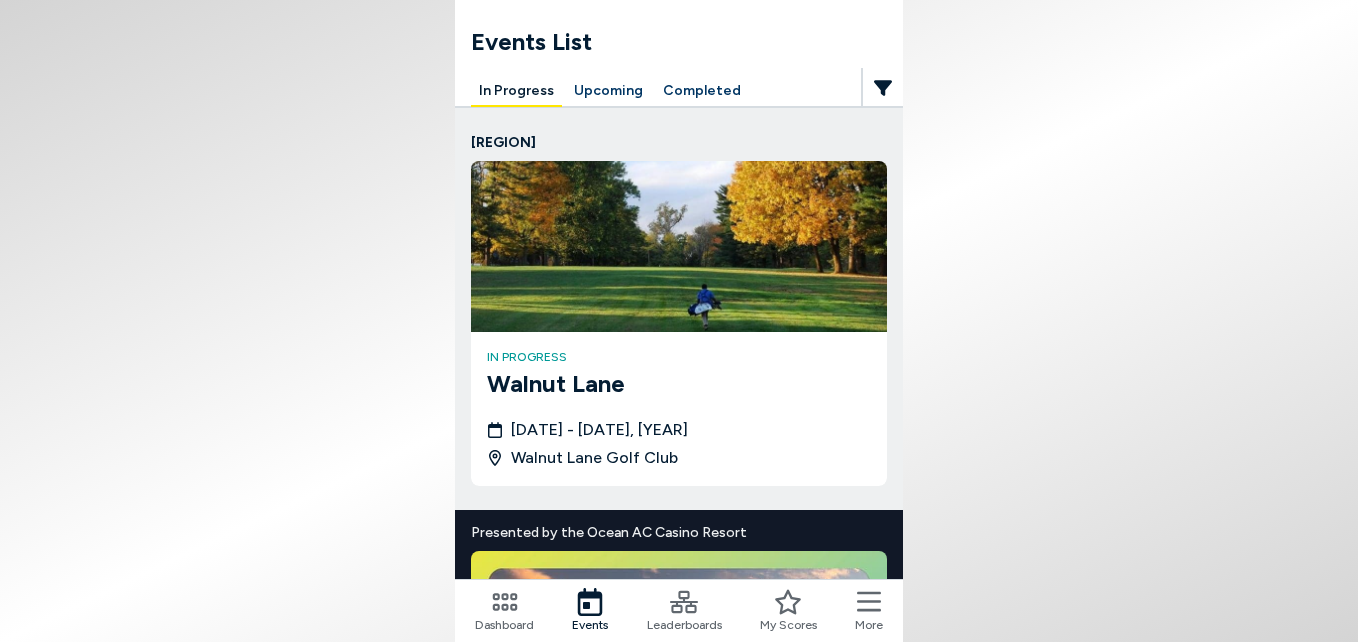 click 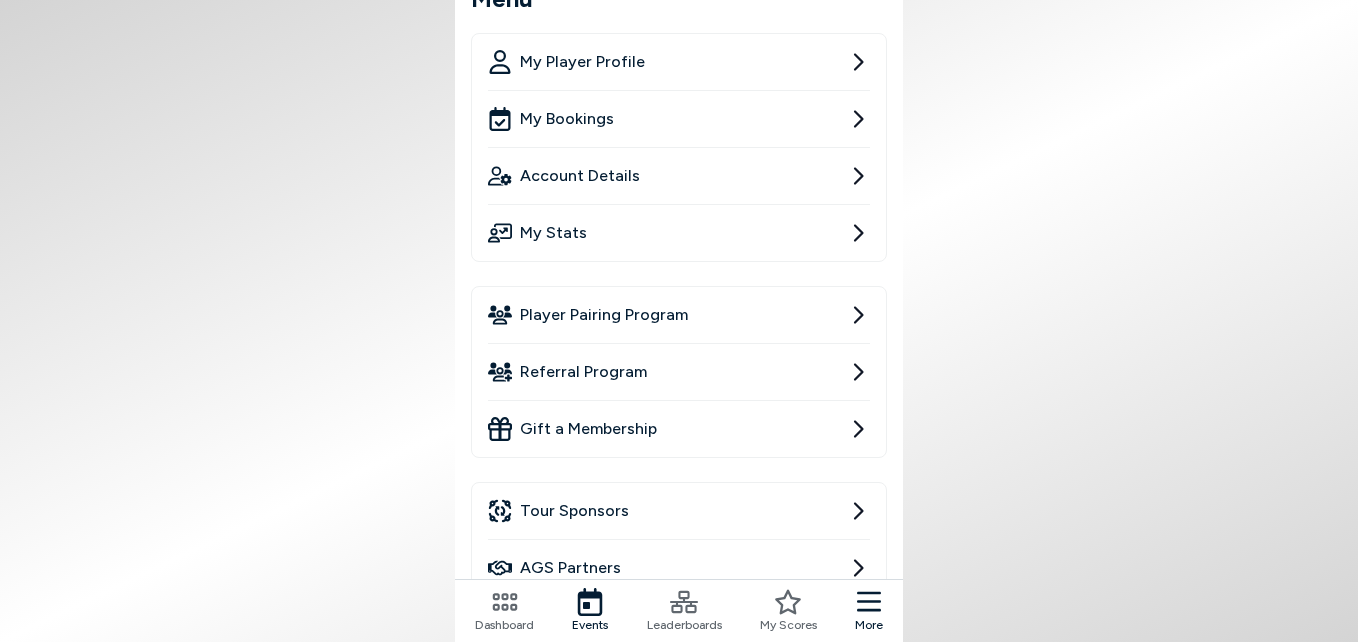 scroll, scrollTop: 0, scrollLeft: 0, axis: both 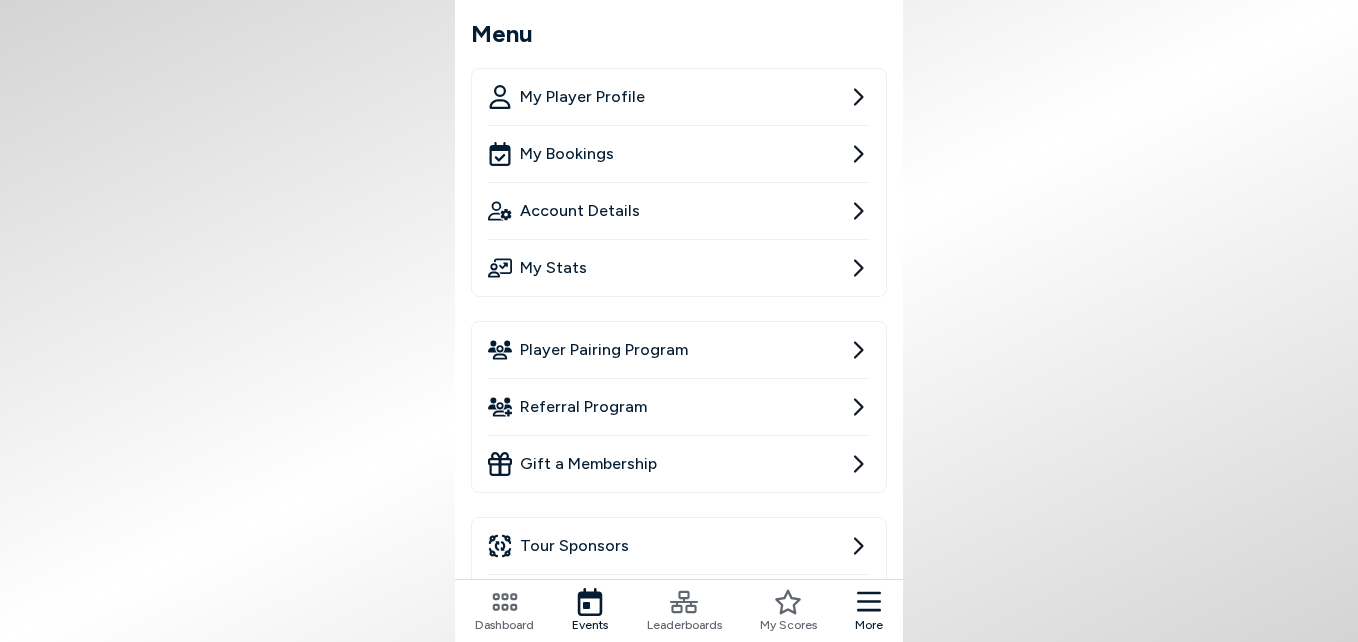 click 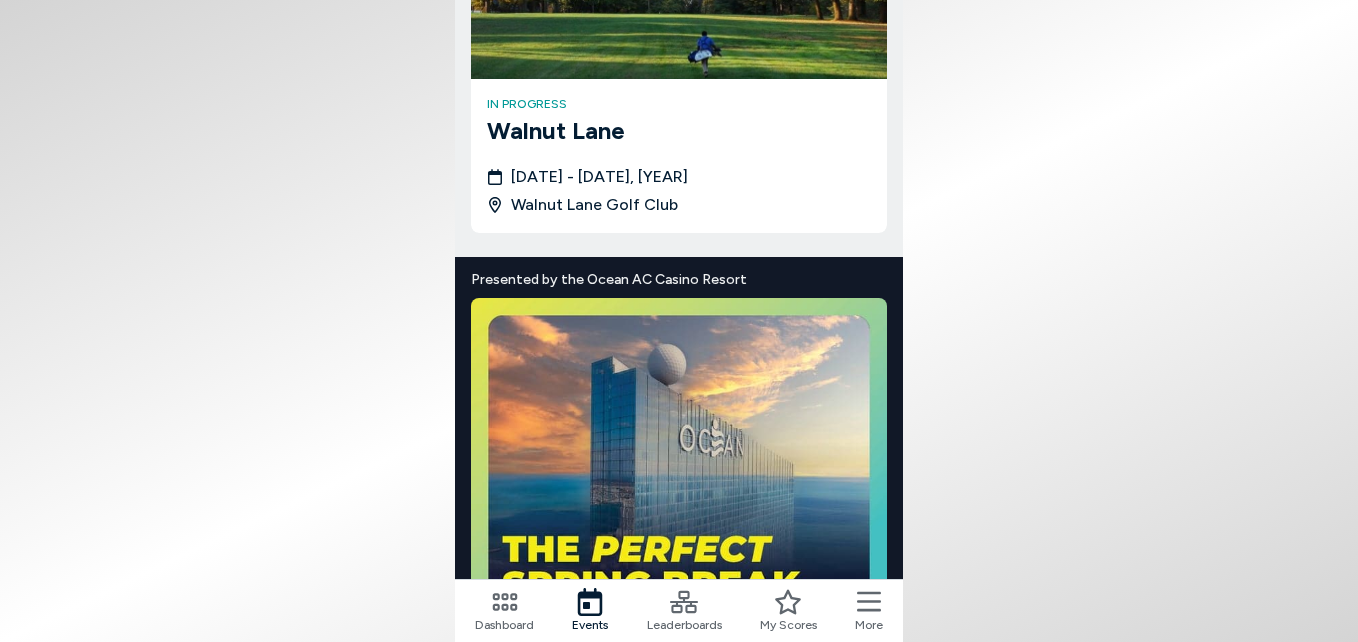 scroll, scrollTop: 0, scrollLeft: 0, axis: both 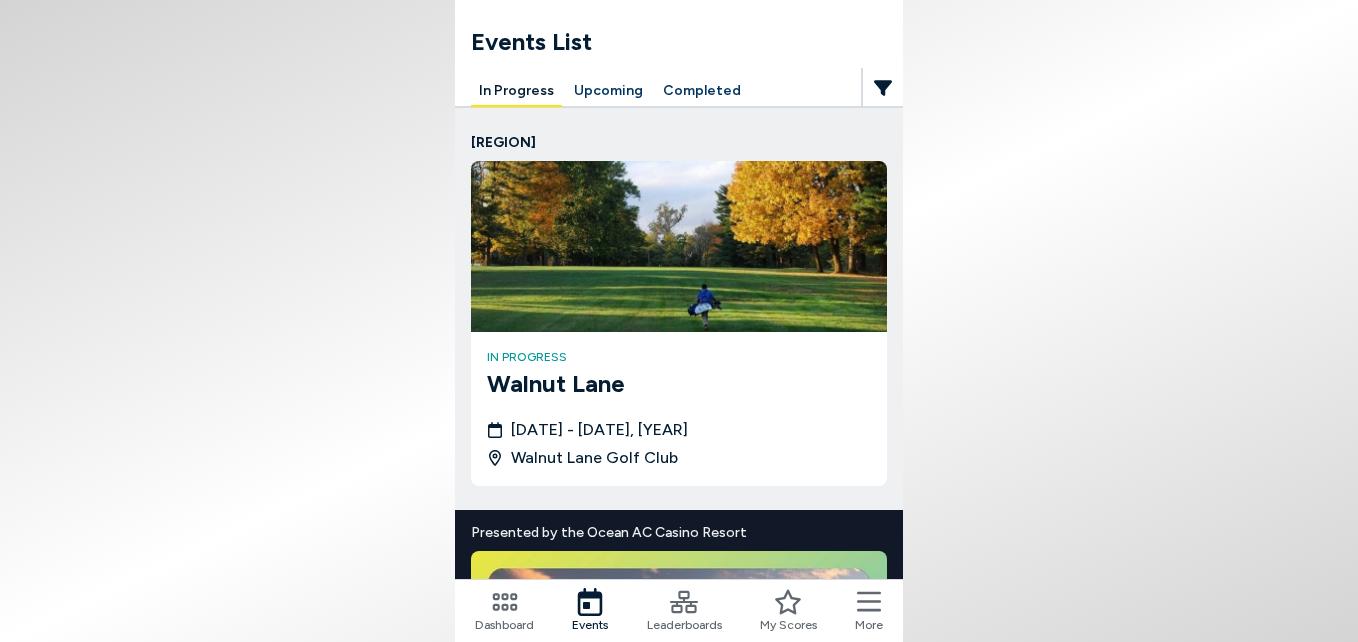 click on "Walnut Lane" at bounding box center [679, 384] 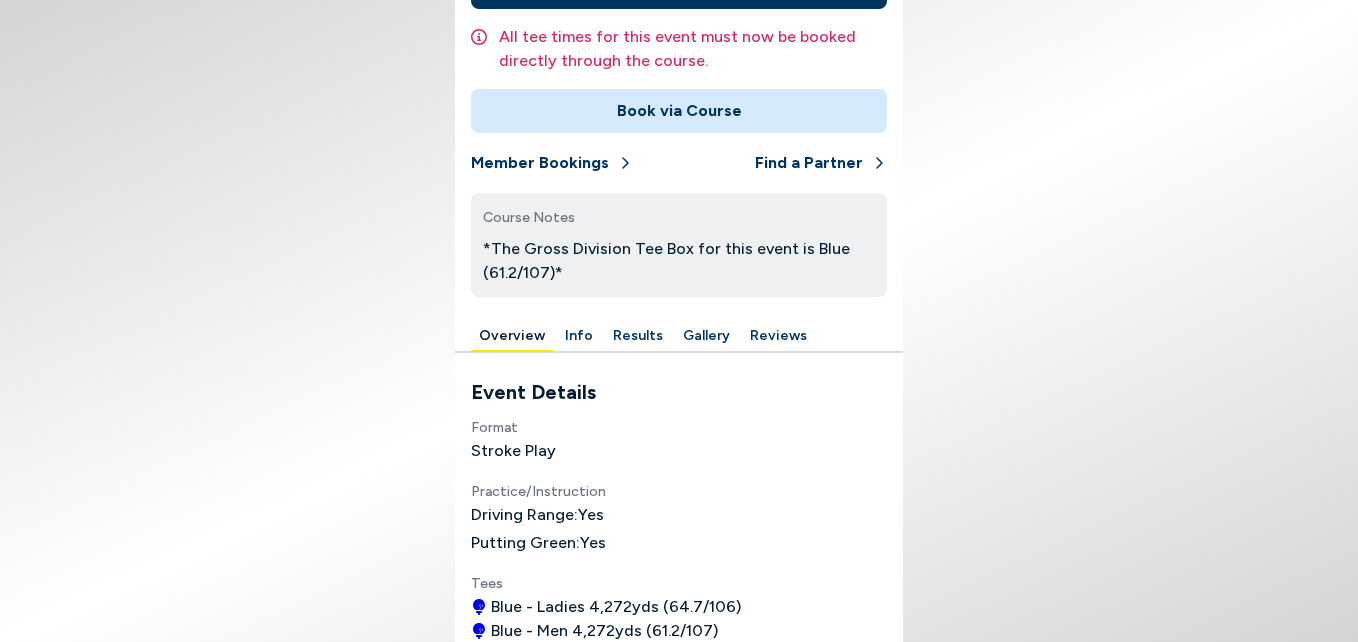scroll, scrollTop: 0, scrollLeft: 0, axis: both 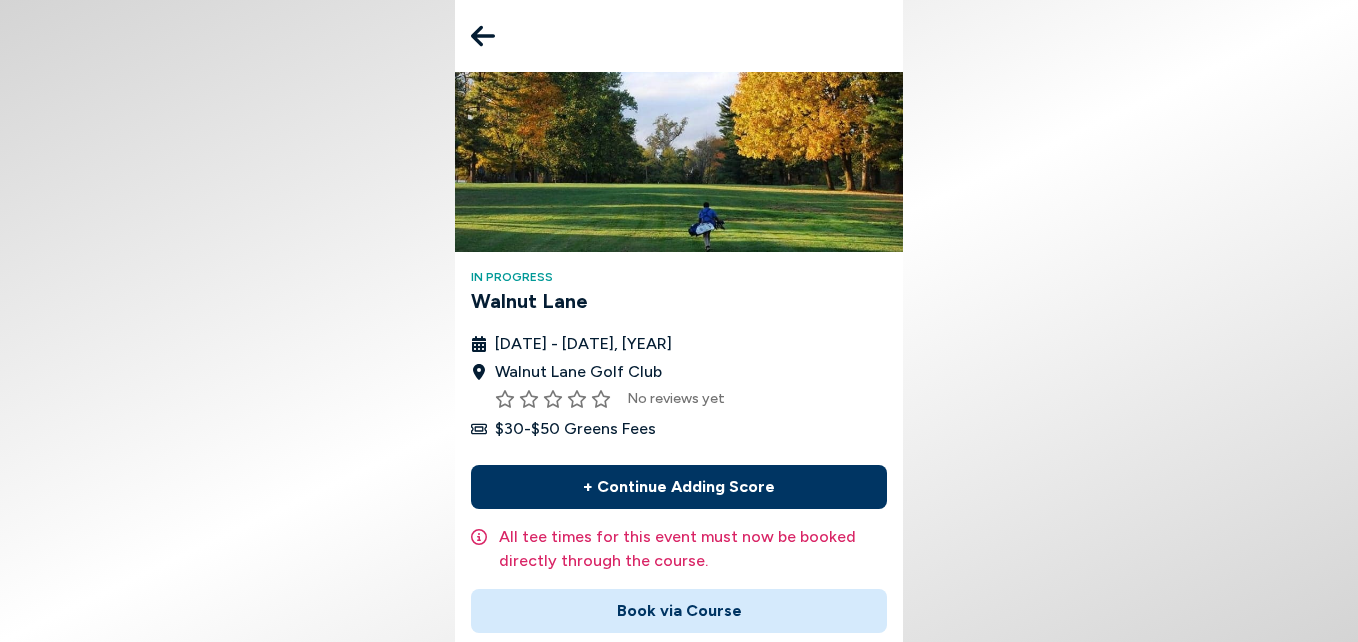 click 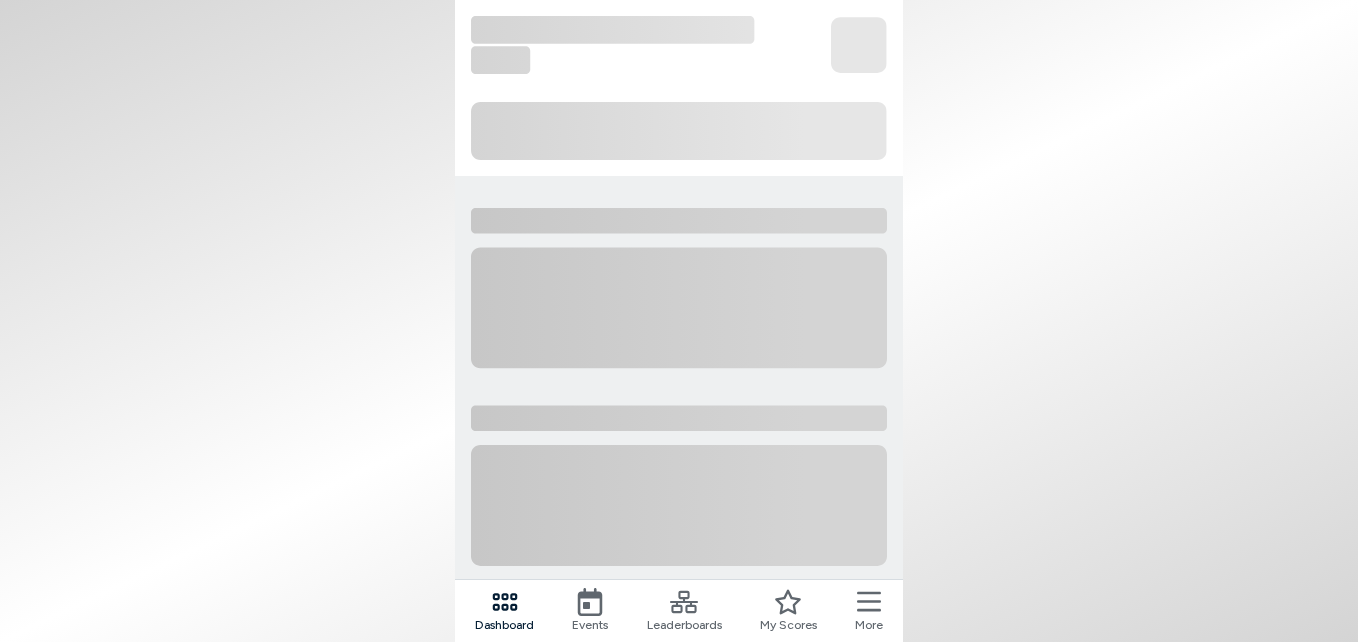 scroll, scrollTop: 0, scrollLeft: 0, axis: both 